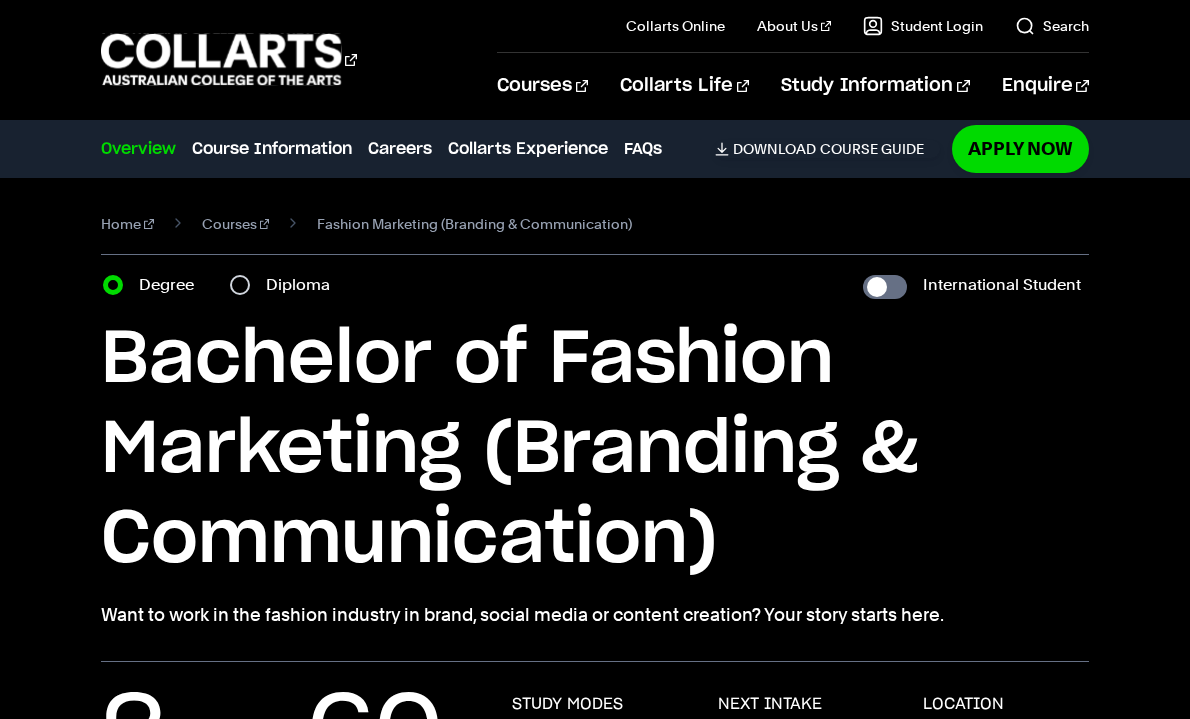 scroll, scrollTop: 0, scrollLeft: 0, axis: both 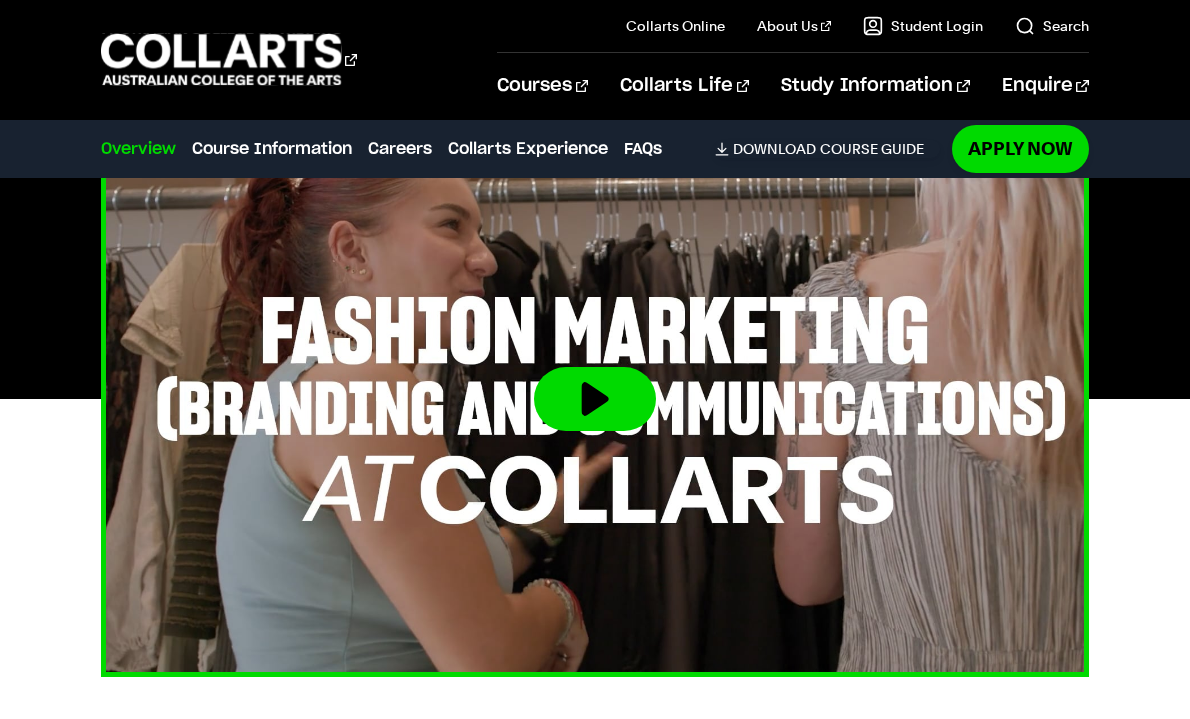 click at bounding box center [595, 399] 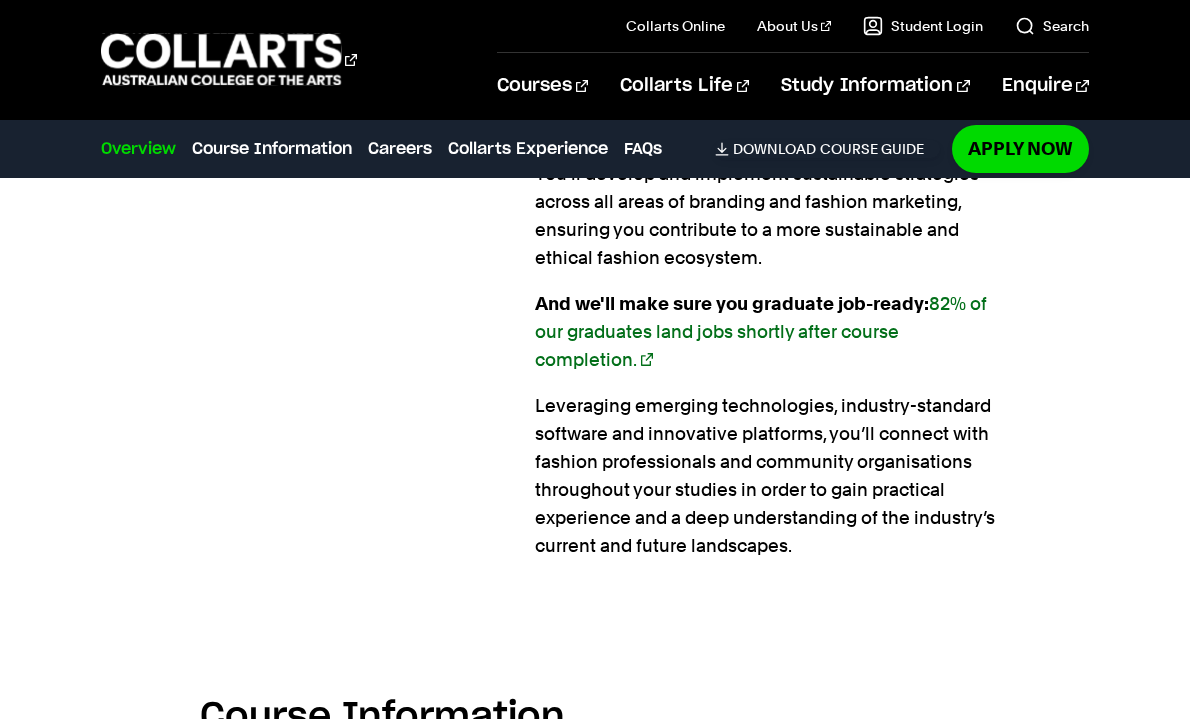 scroll, scrollTop: 1851, scrollLeft: 0, axis: vertical 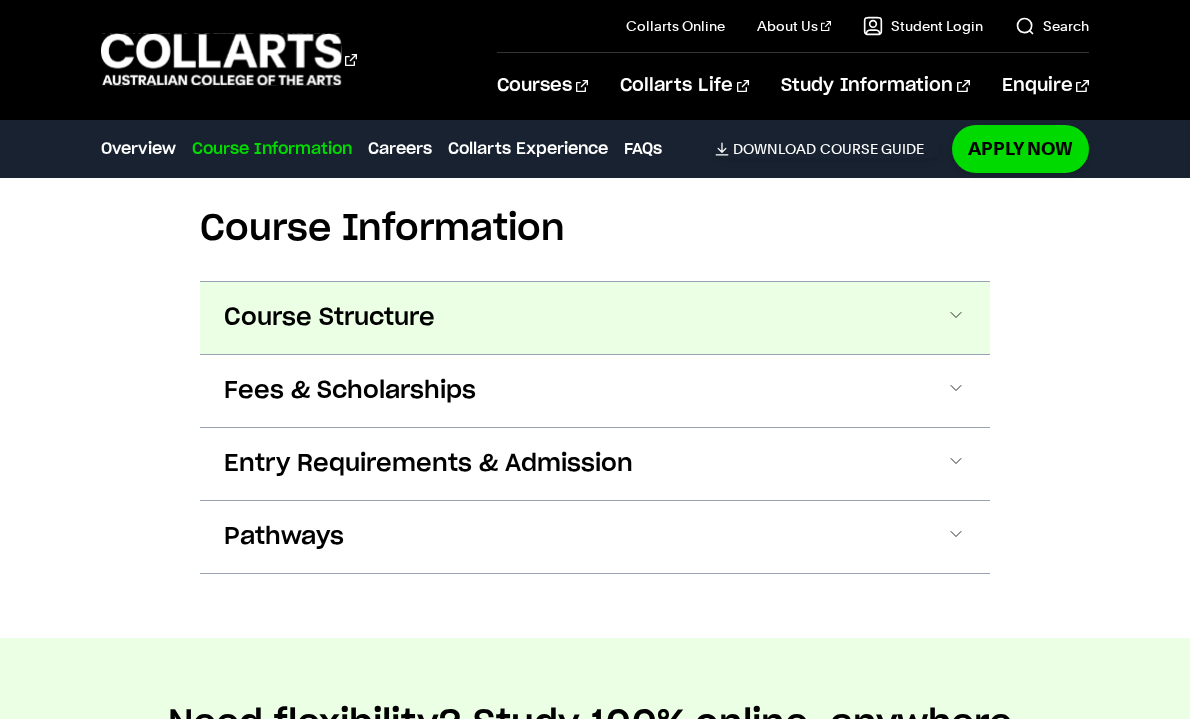 click on "Course Structure" at bounding box center [595, 318] 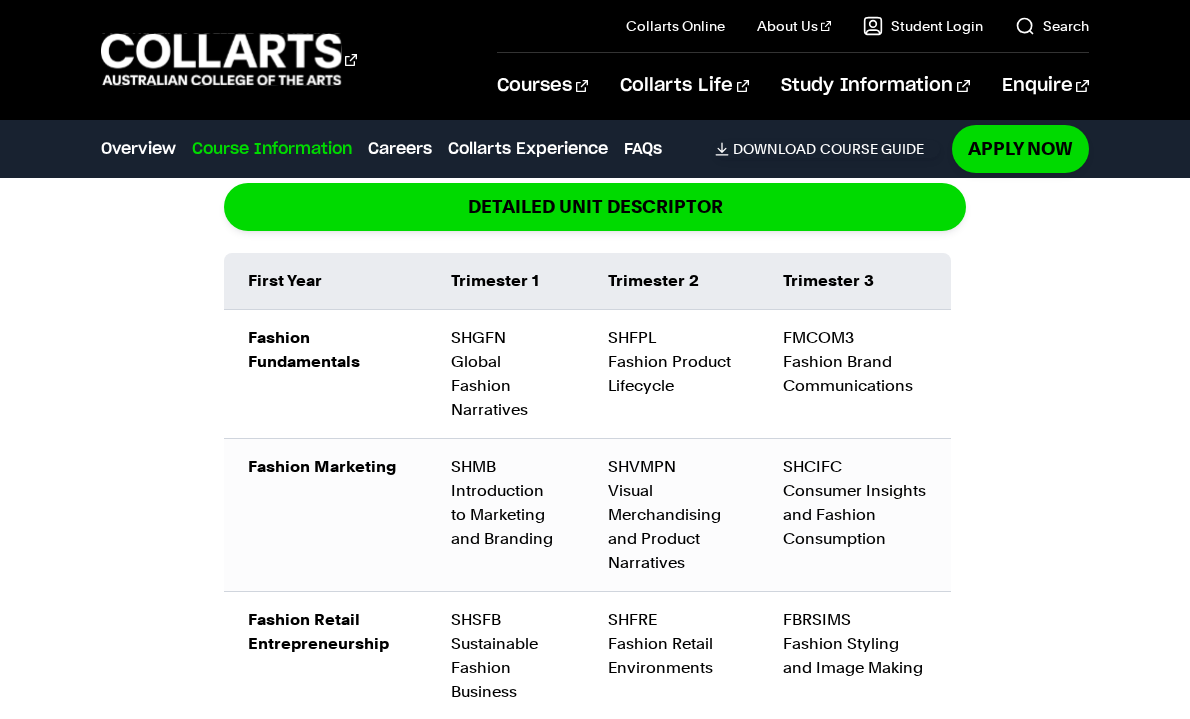 scroll, scrollTop: 2676, scrollLeft: 0, axis: vertical 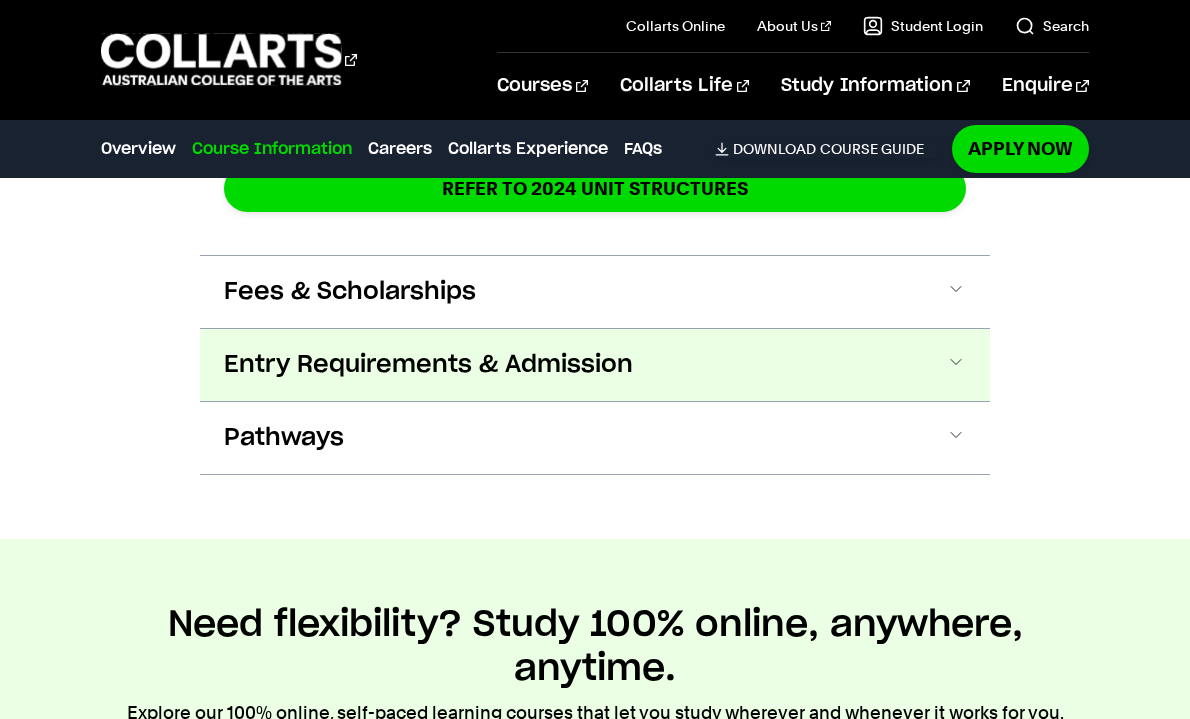 click on "Entry Requirements & Admission" at bounding box center [428, 365] 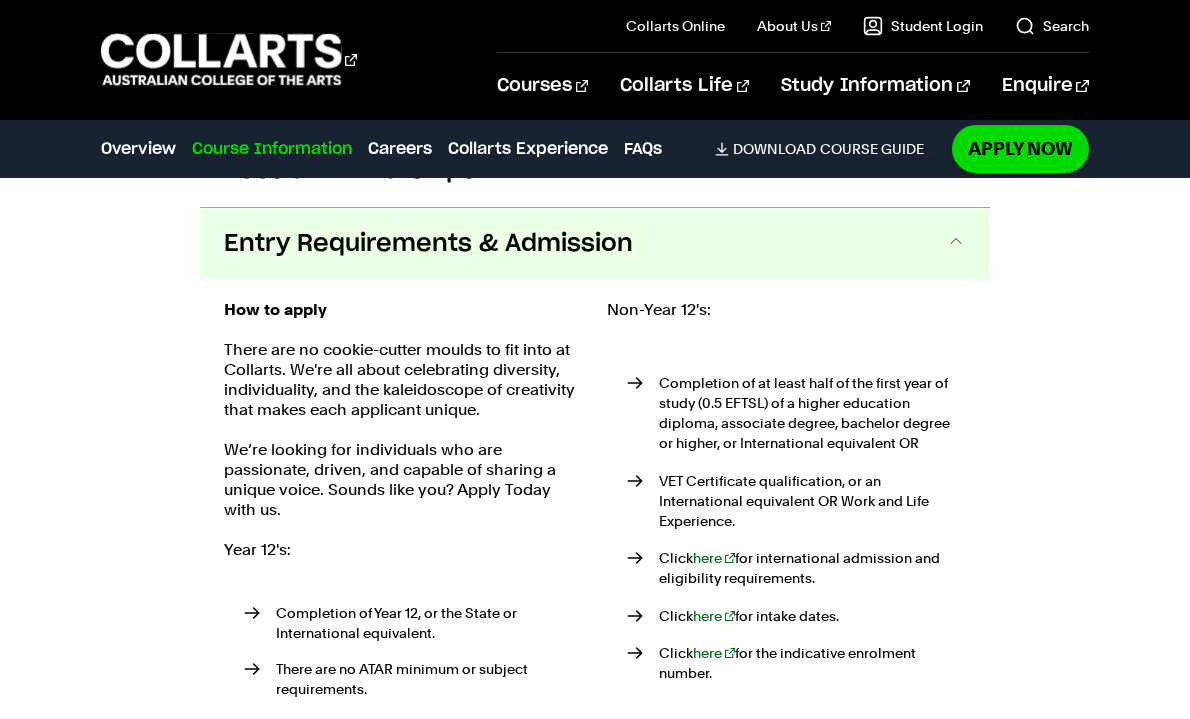 scroll, scrollTop: 4191, scrollLeft: 0, axis: vertical 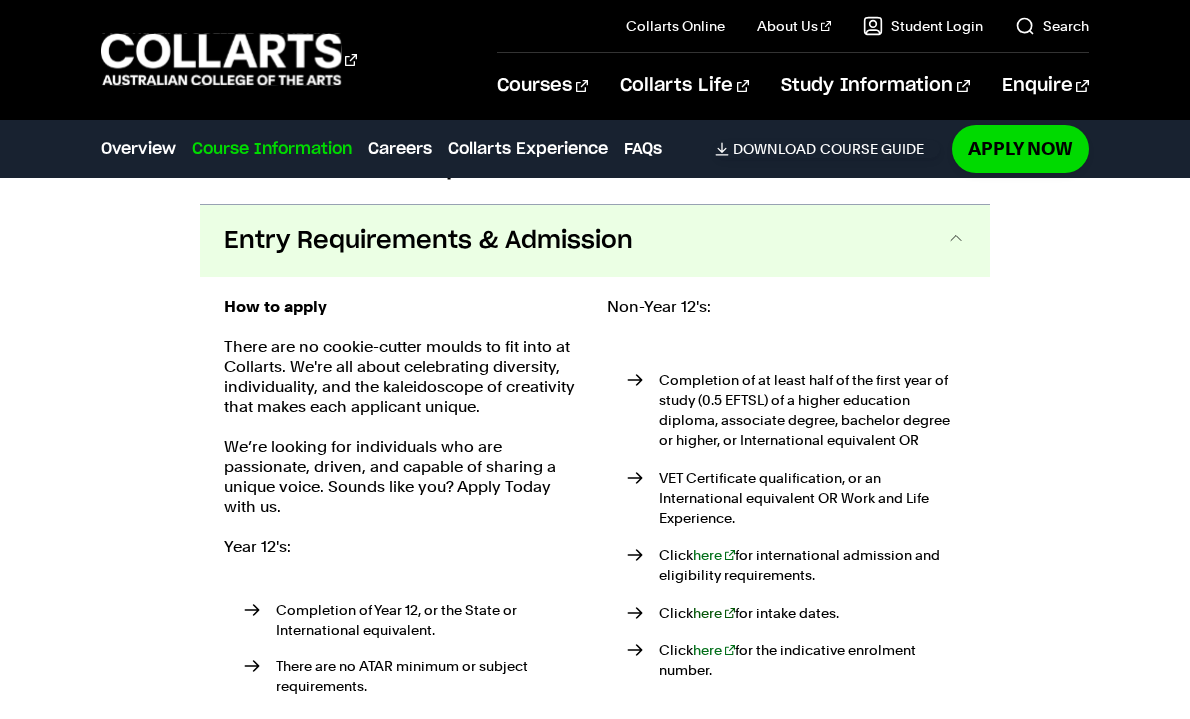 click on "here" at bounding box center [714, 613] 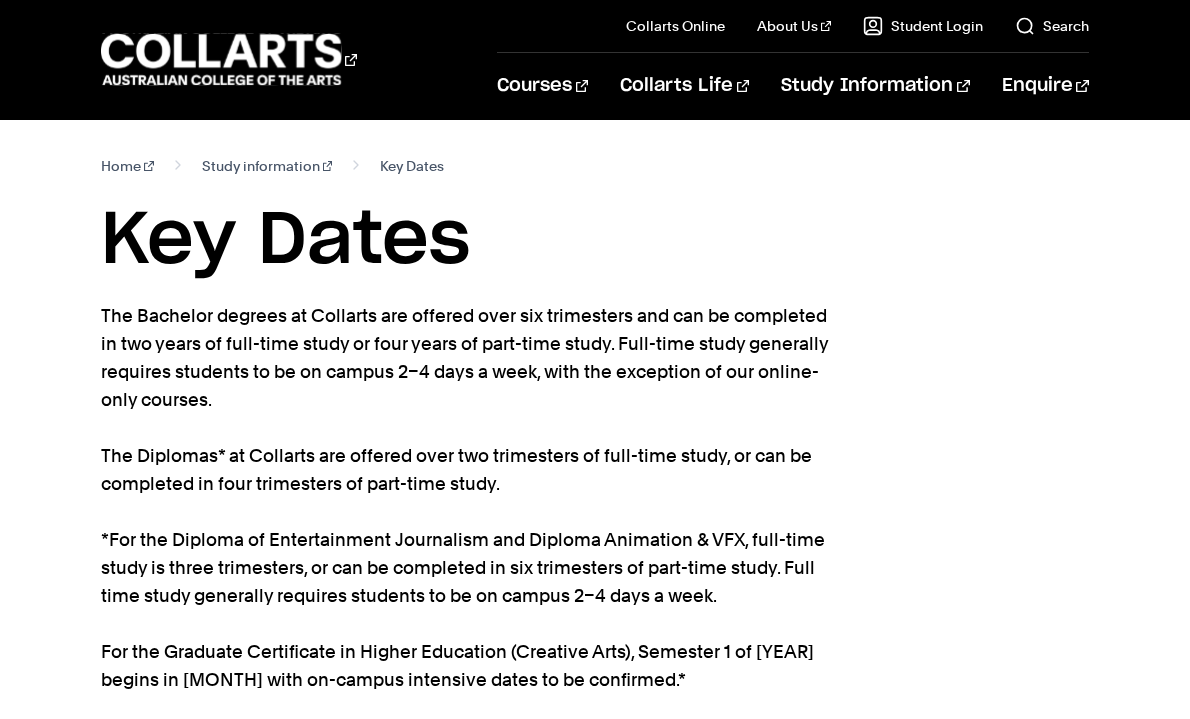 scroll, scrollTop: 0, scrollLeft: 0, axis: both 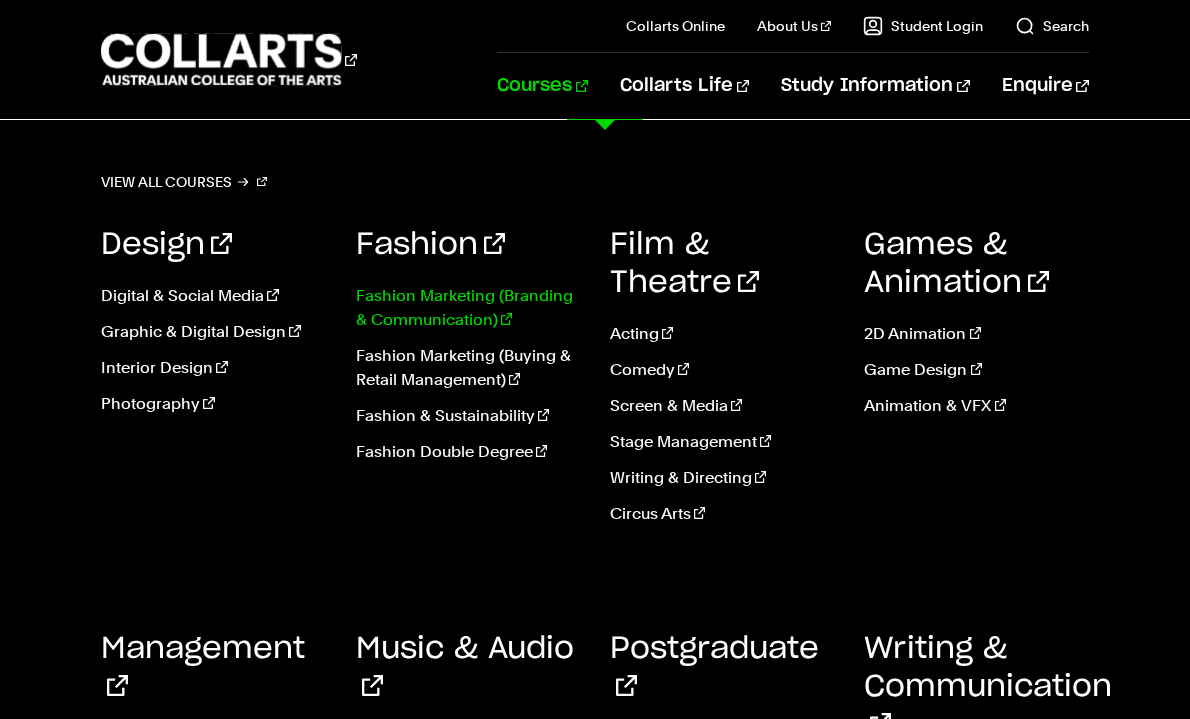 click on "Fashion Marketing (Branding & Communication)" at bounding box center (468, 308) 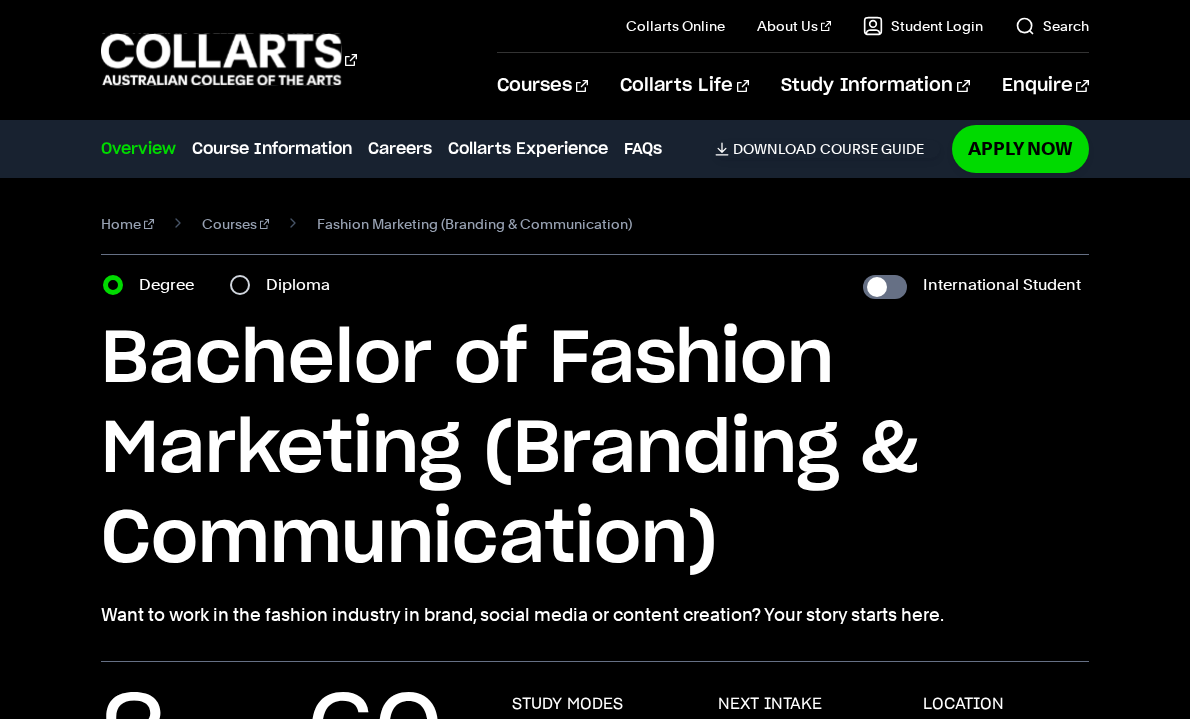 scroll, scrollTop: 0, scrollLeft: 0, axis: both 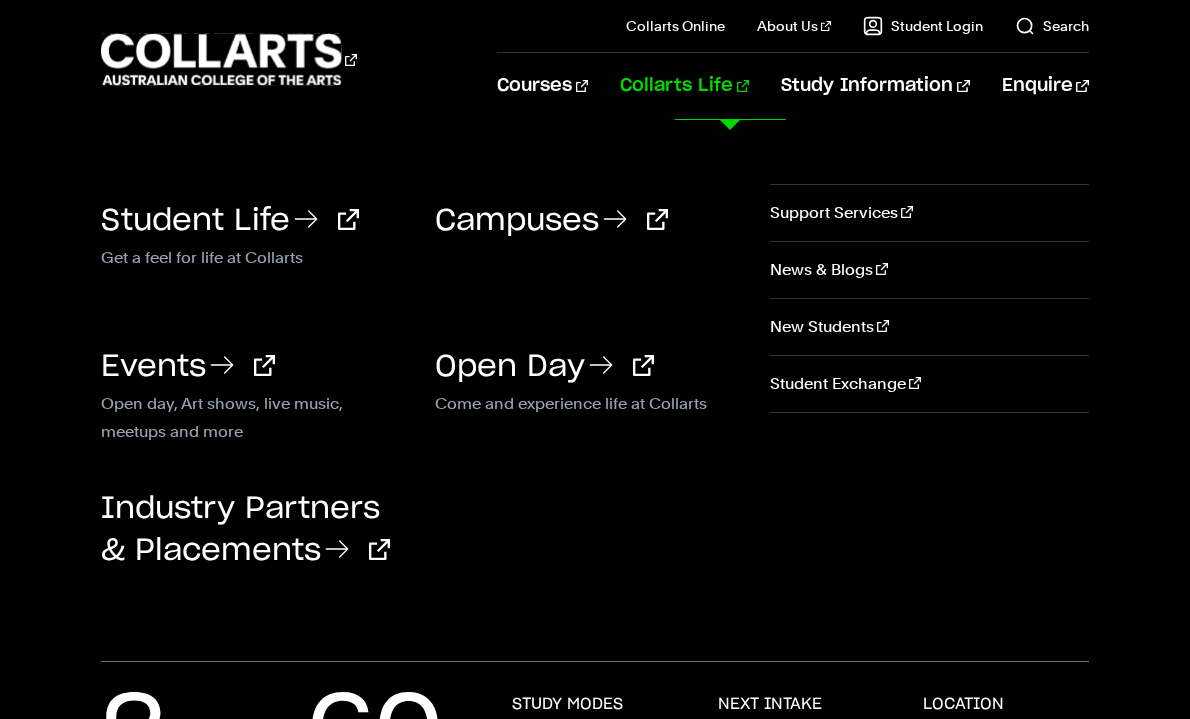 click on "Collarts Life" at bounding box center (684, 86) 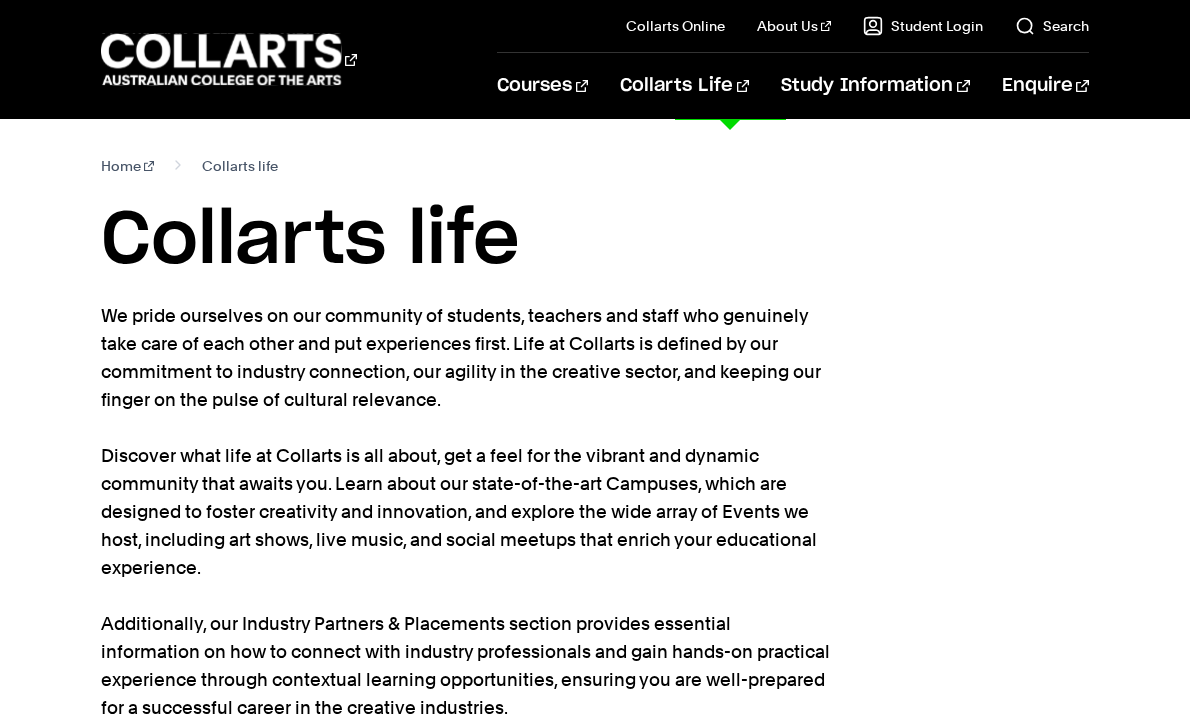 scroll, scrollTop: 0, scrollLeft: 0, axis: both 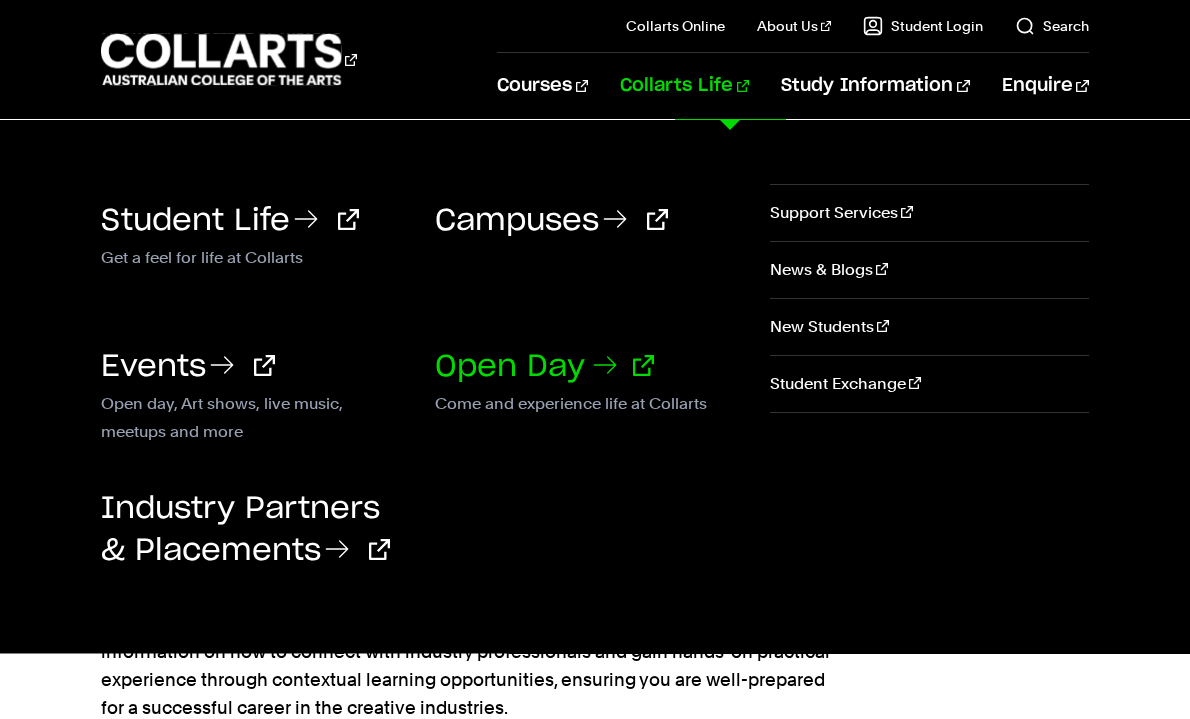 click on "Open Day" at bounding box center [544, 367] 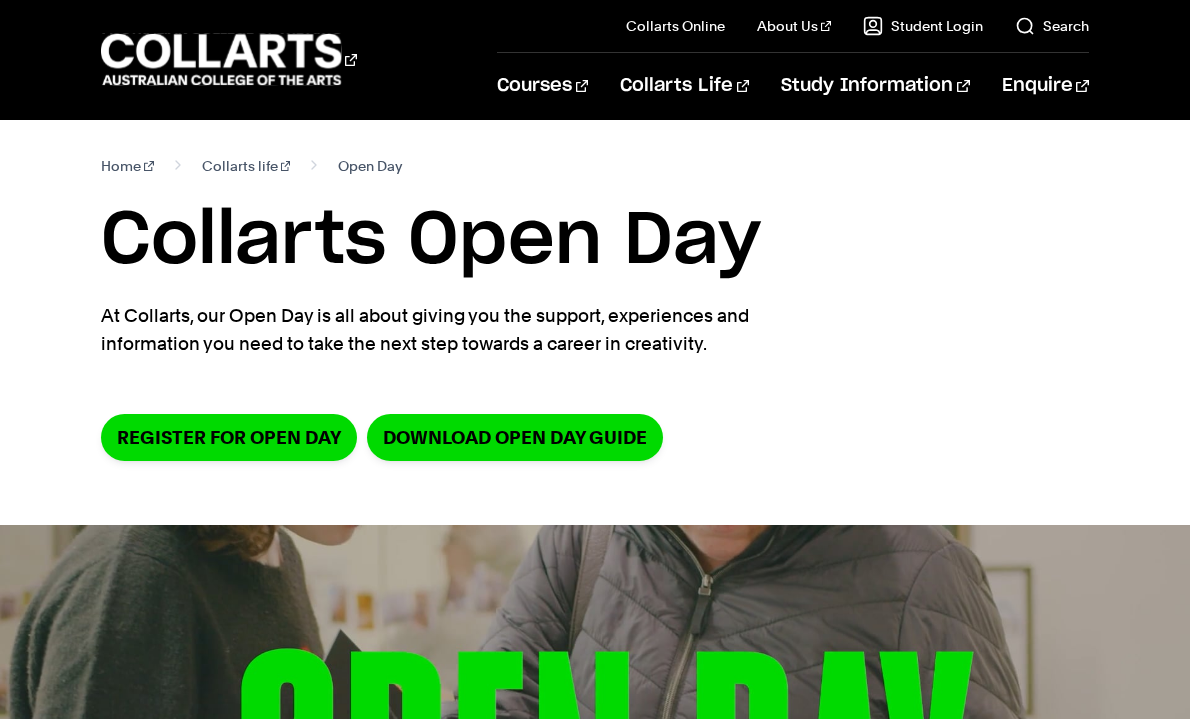 scroll, scrollTop: 0, scrollLeft: 0, axis: both 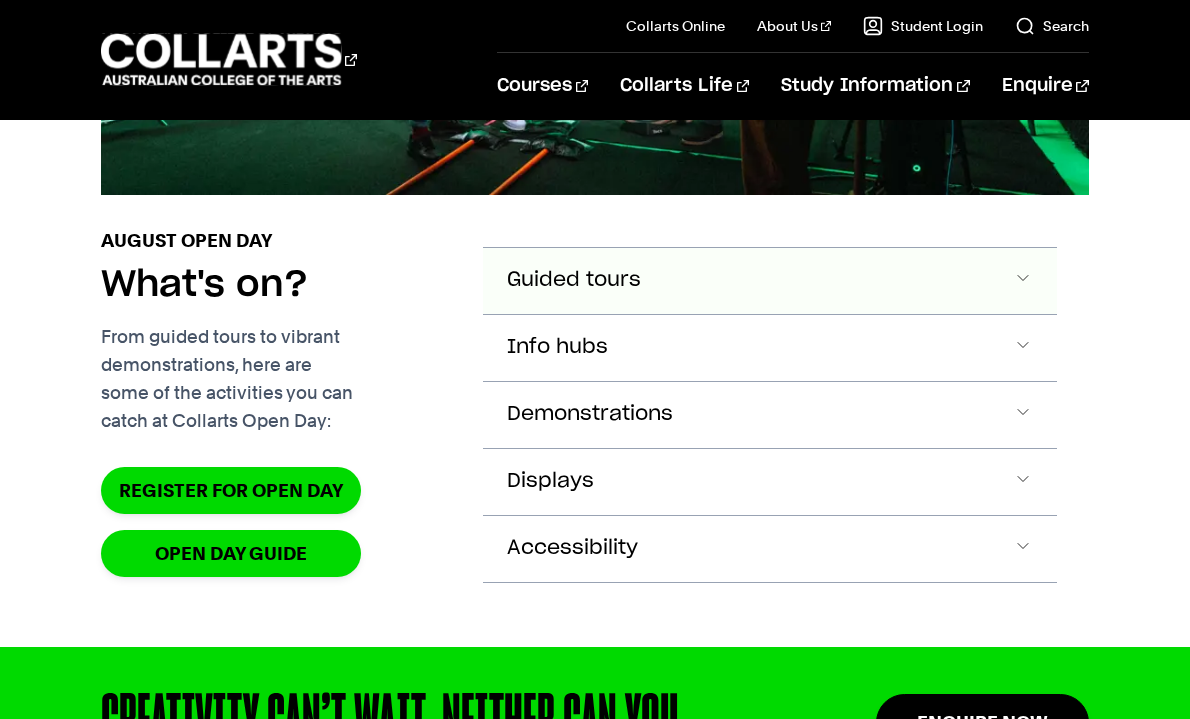 click on "Guided tours" at bounding box center (770, 281) 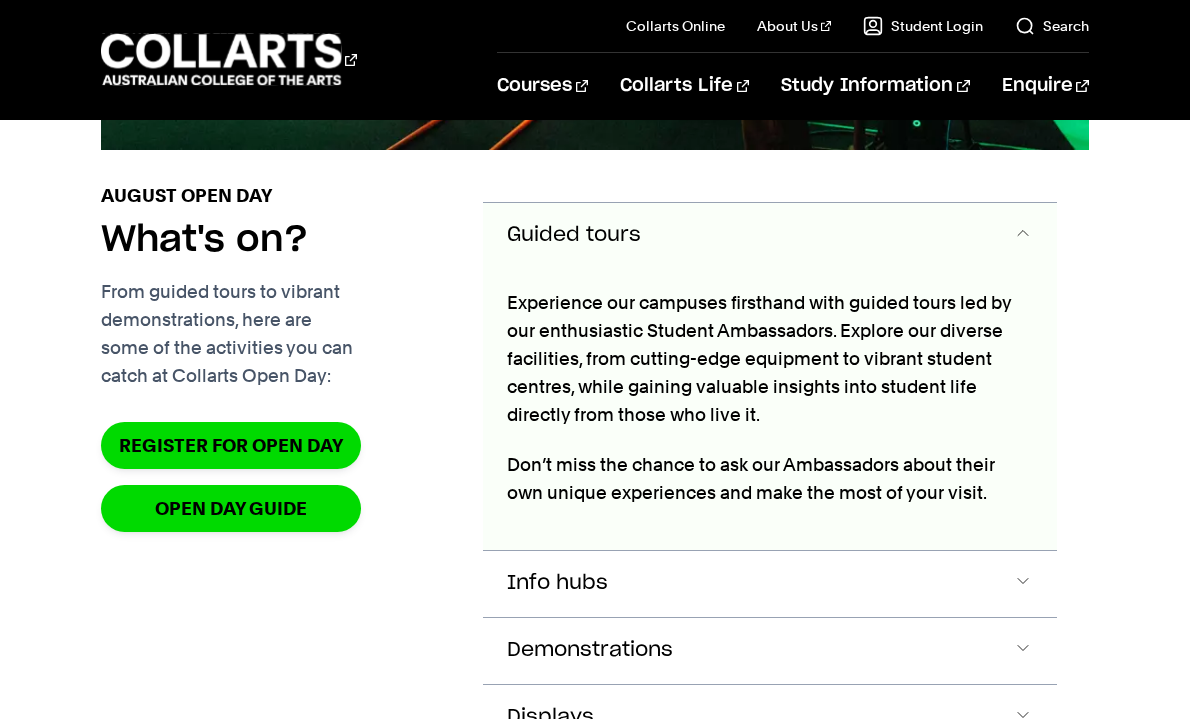 scroll, scrollTop: 1916, scrollLeft: 0, axis: vertical 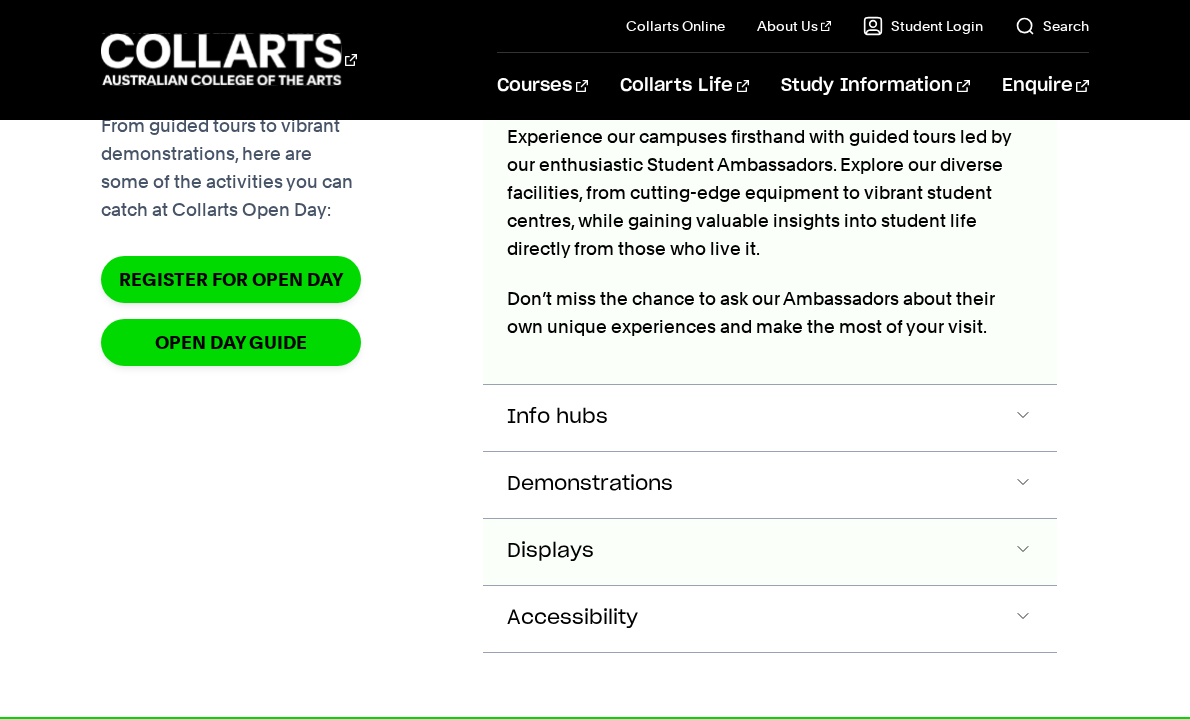 click on "Displays" at bounding box center [770, 70] 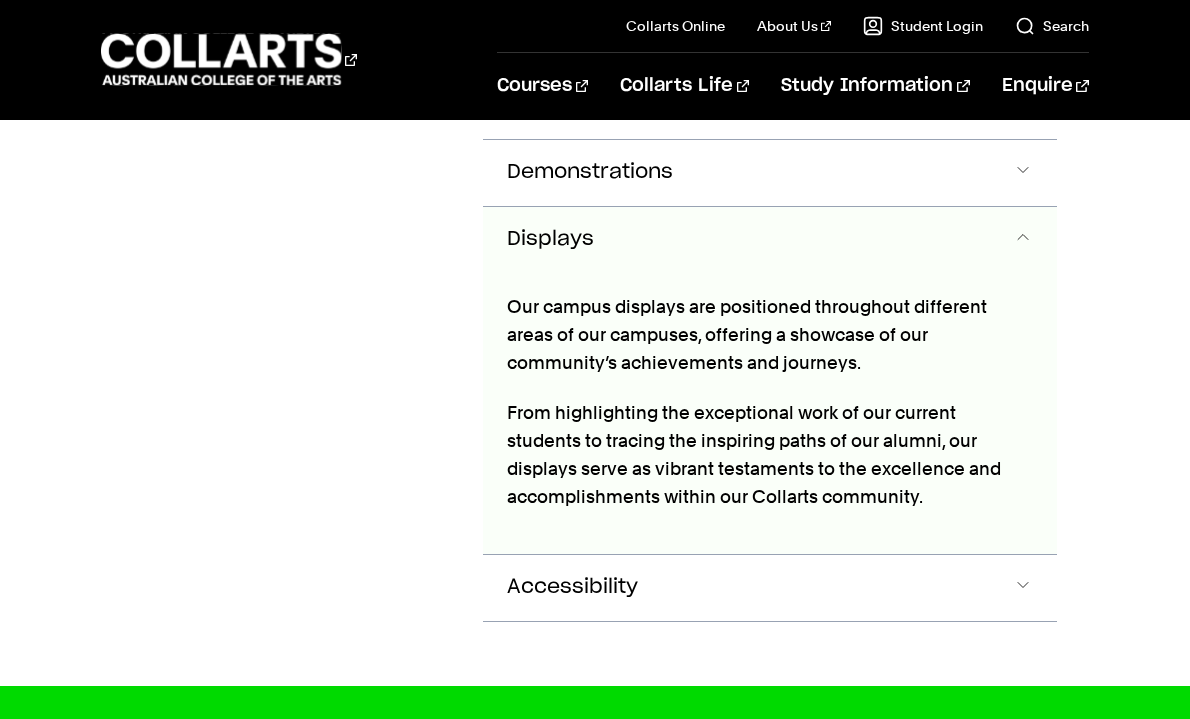 scroll, scrollTop: 2396, scrollLeft: 0, axis: vertical 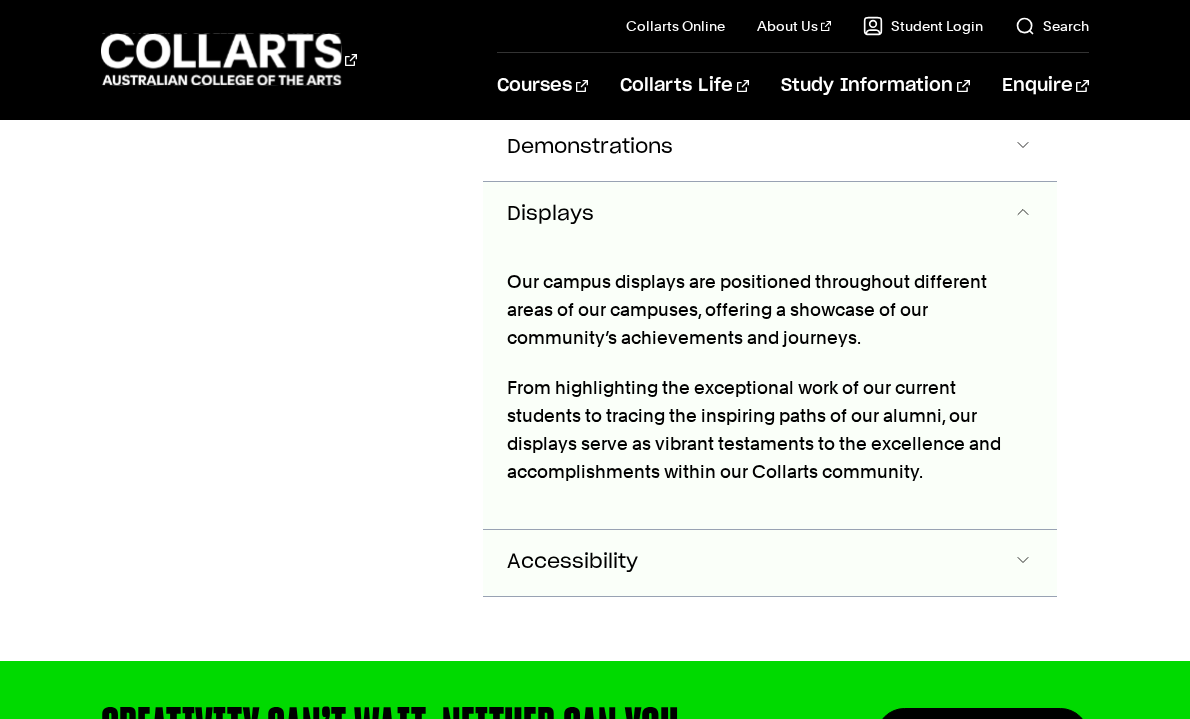 click on "Accessibility" at bounding box center (770, -267) 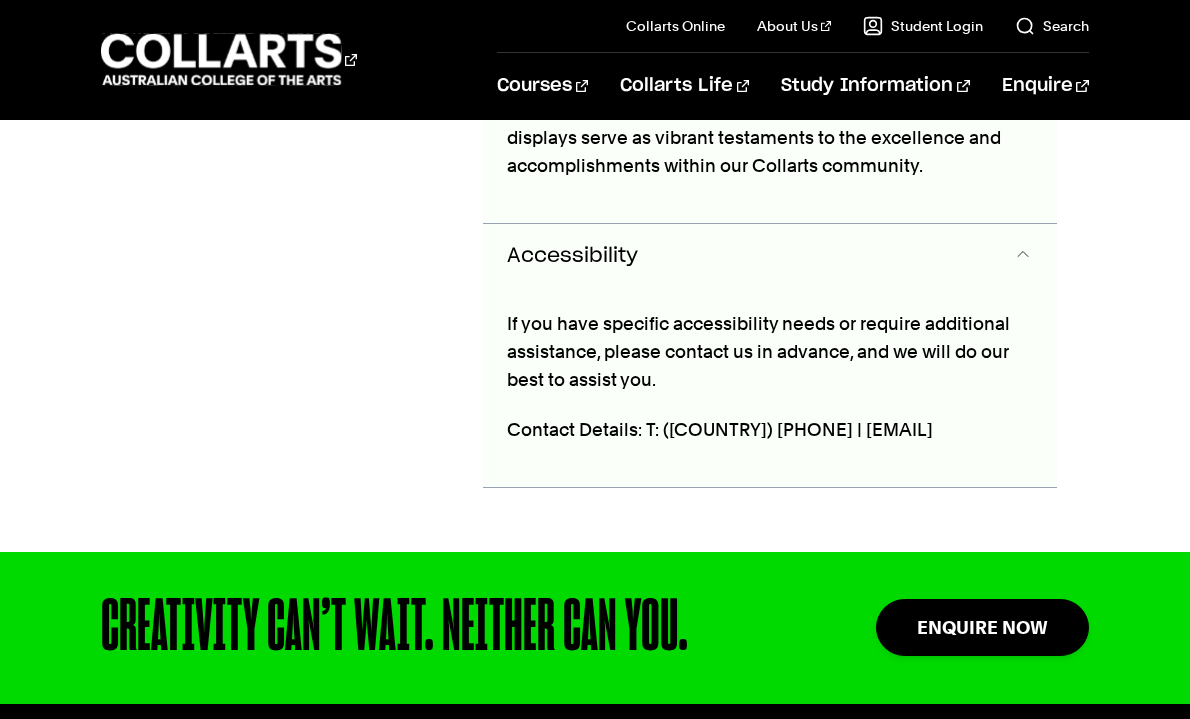 scroll, scrollTop: 2744, scrollLeft: 0, axis: vertical 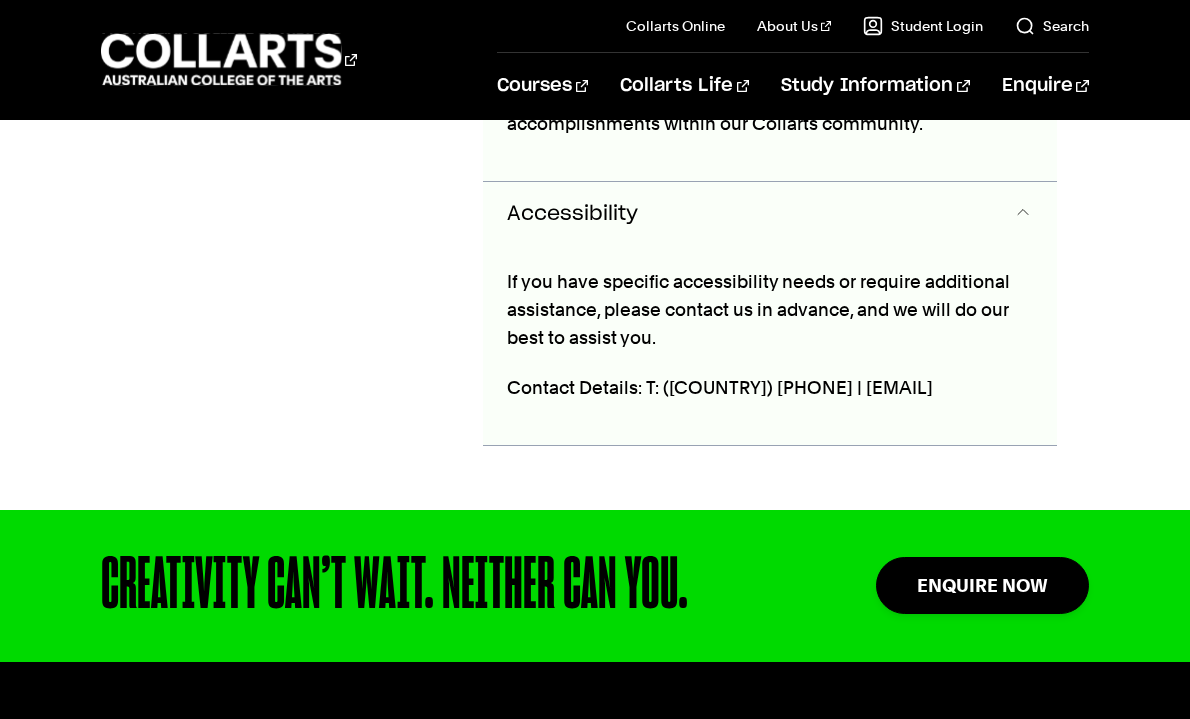 click on "Accessibility" at bounding box center (770, -615) 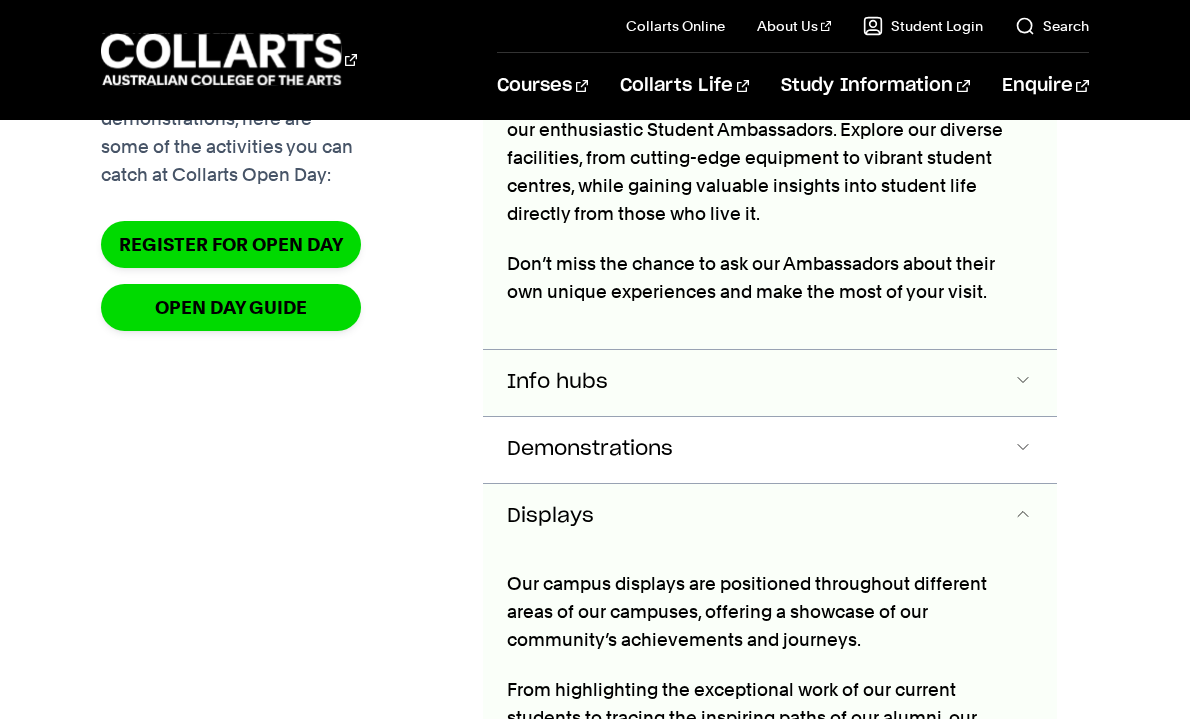 click on "Info hubs" at bounding box center (770, 35) 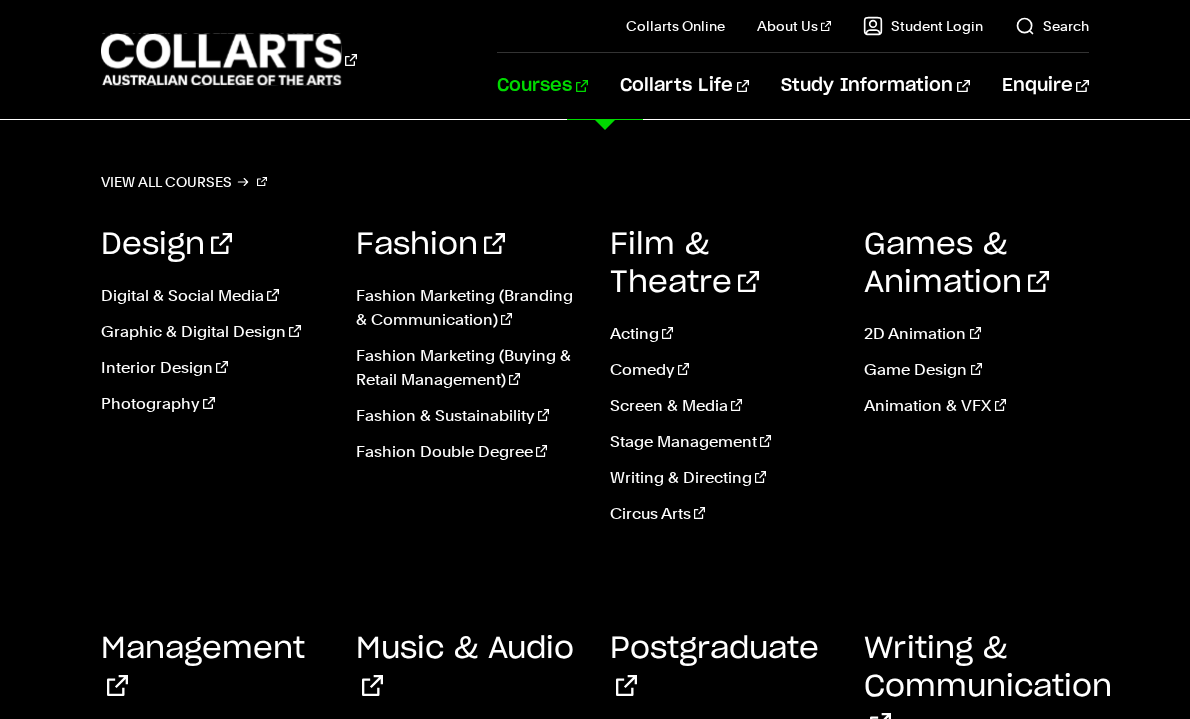 scroll, scrollTop: 186, scrollLeft: 0, axis: vertical 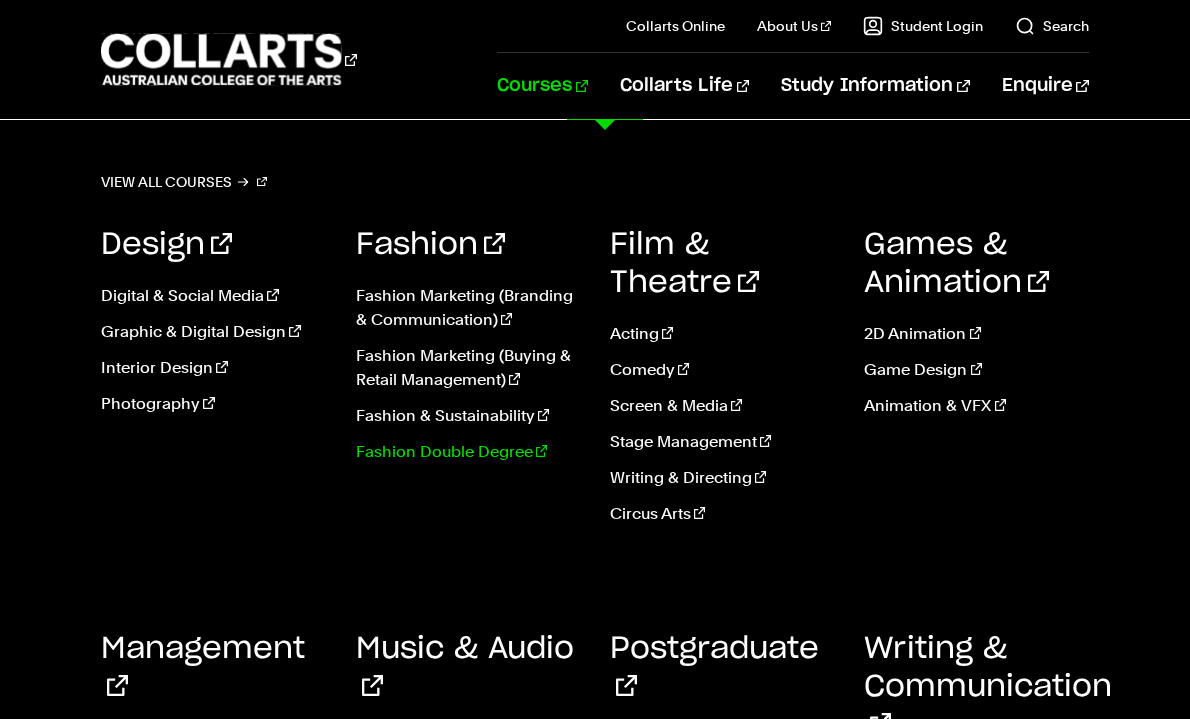 click on "Fashion Double Degree" at bounding box center (468, 452) 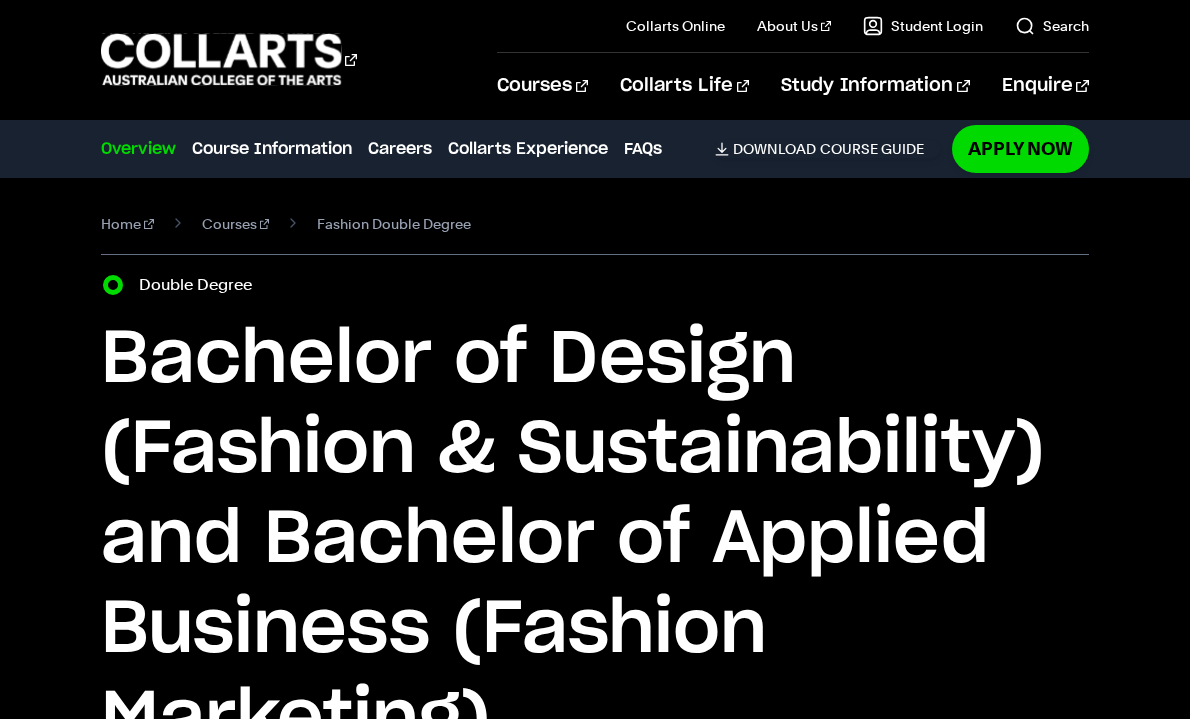 scroll, scrollTop: 0, scrollLeft: 0, axis: both 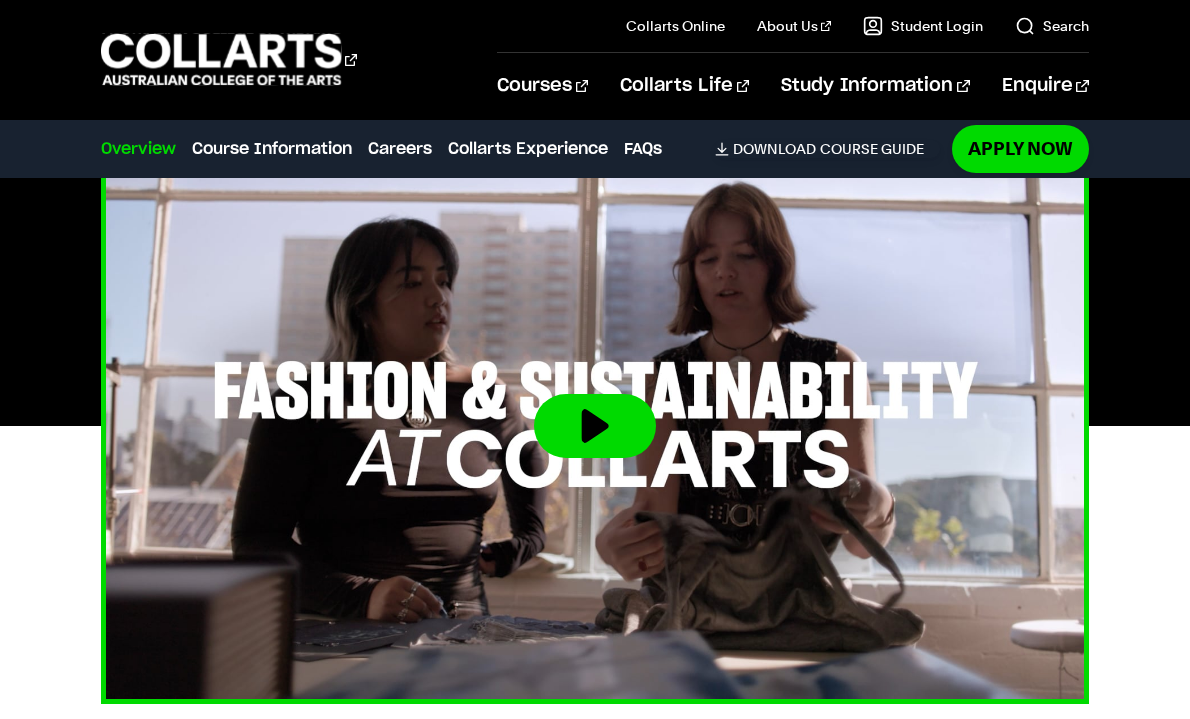 click at bounding box center (595, 426) 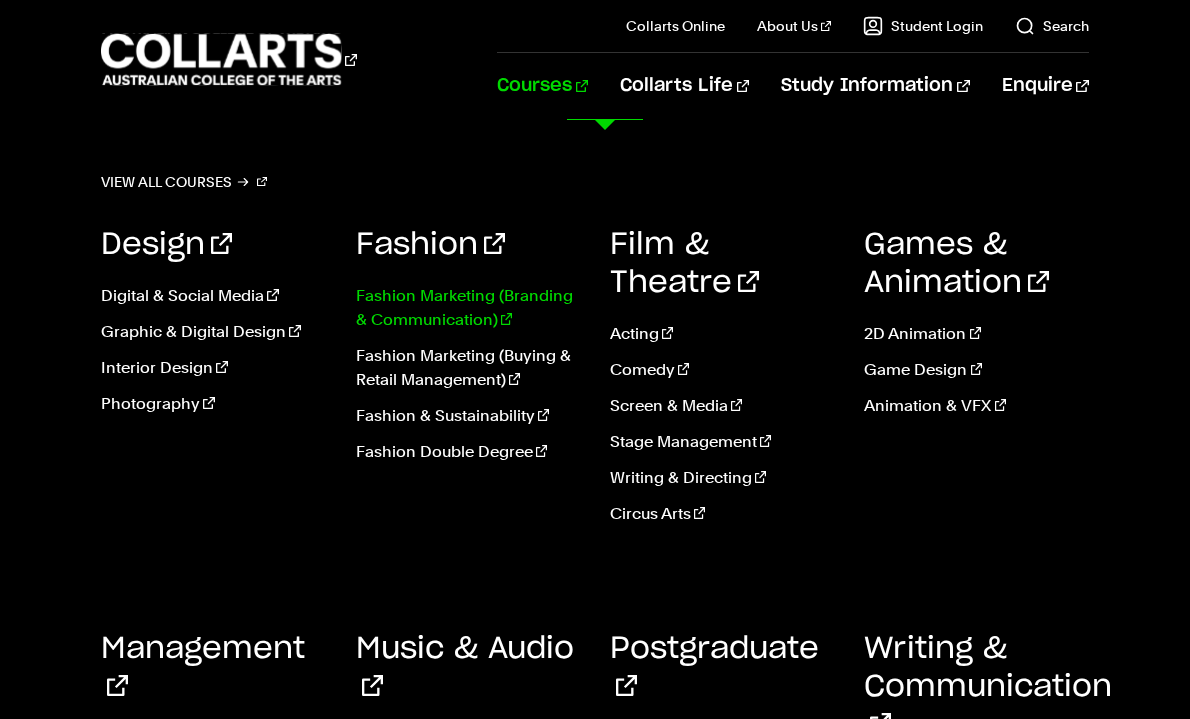 click on "Fashion Marketing (Branding & Communication)" at bounding box center [468, 308] 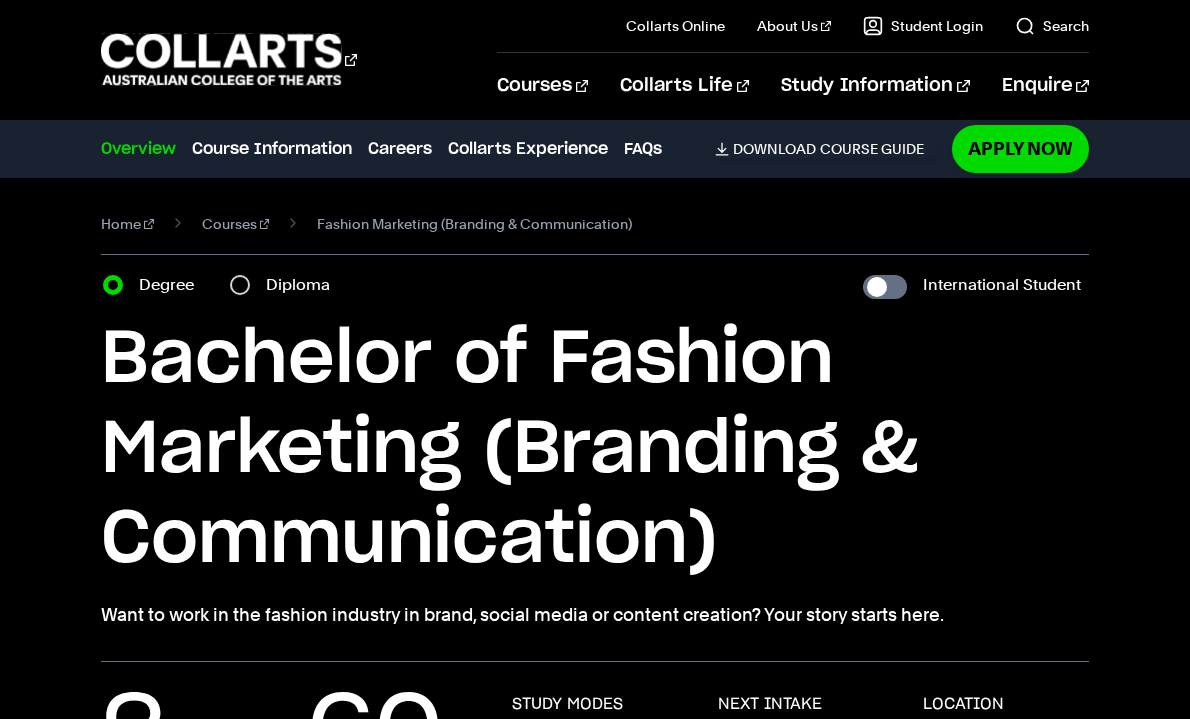 scroll, scrollTop: 0, scrollLeft: 0, axis: both 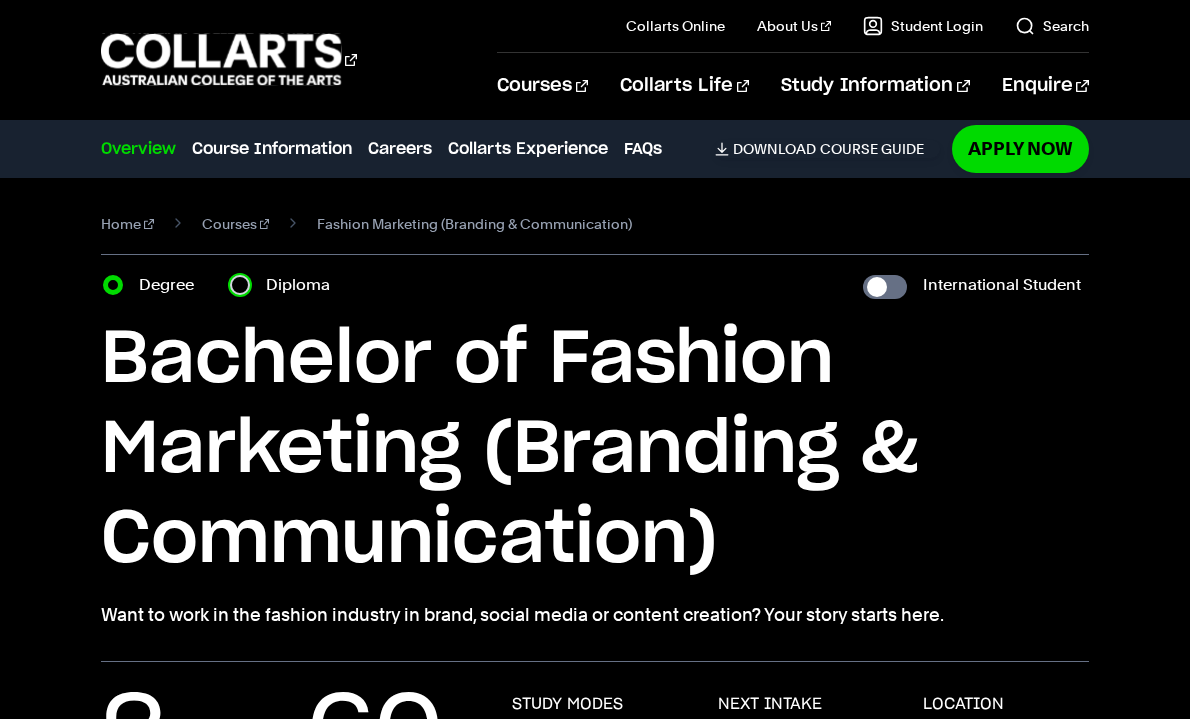 click on "Diploma" at bounding box center [240, 285] 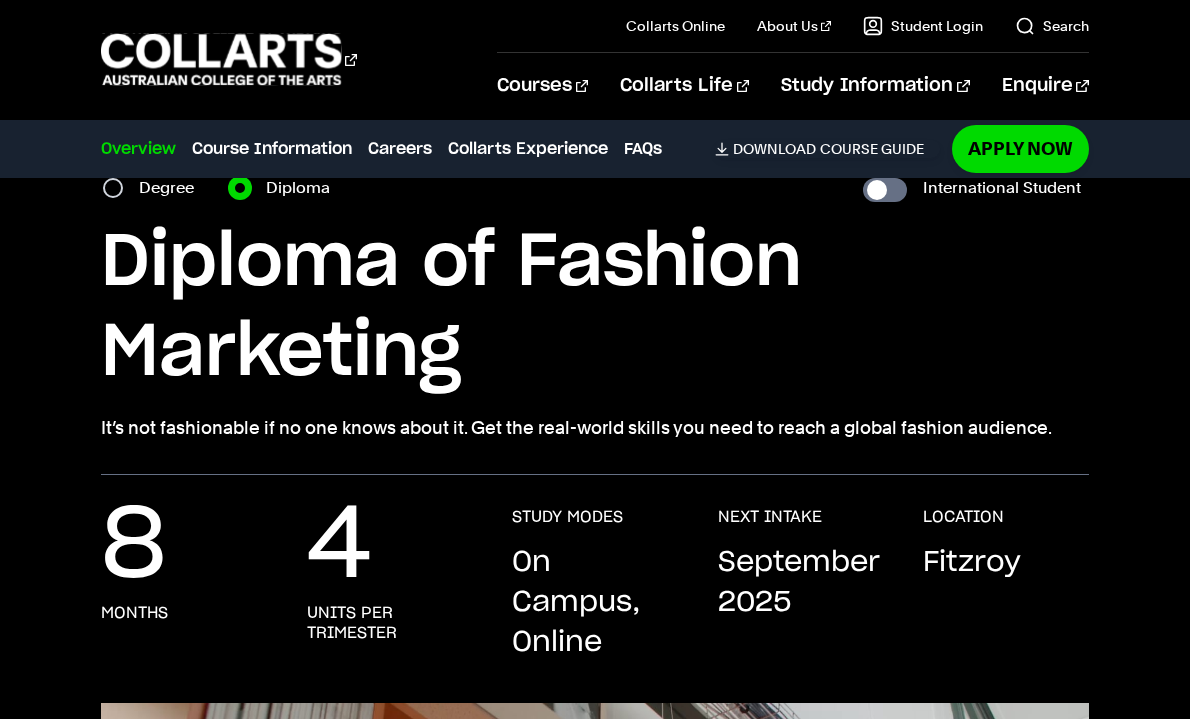 scroll, scrollTop: 87, scrollLeft: 0, axis: vertical 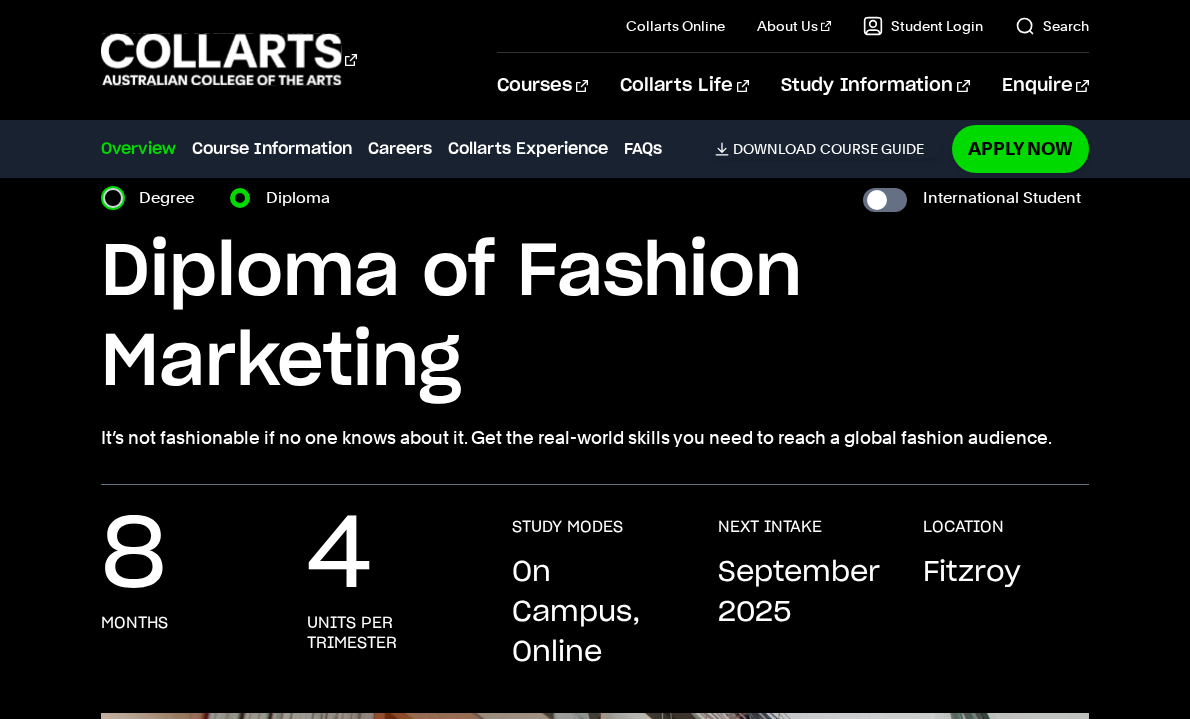 click on "Degree" at bounding box center [113, 198] 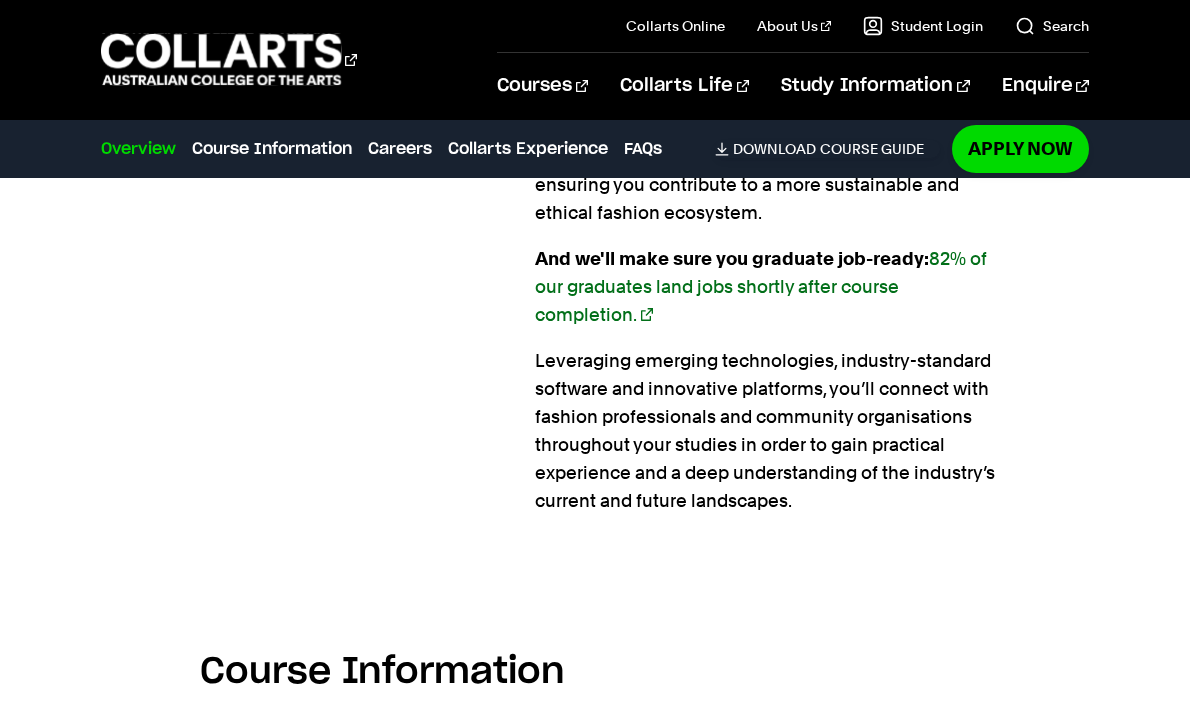 scroll, scrollTop: 1882, scrollLeft: 0, axis: vertical 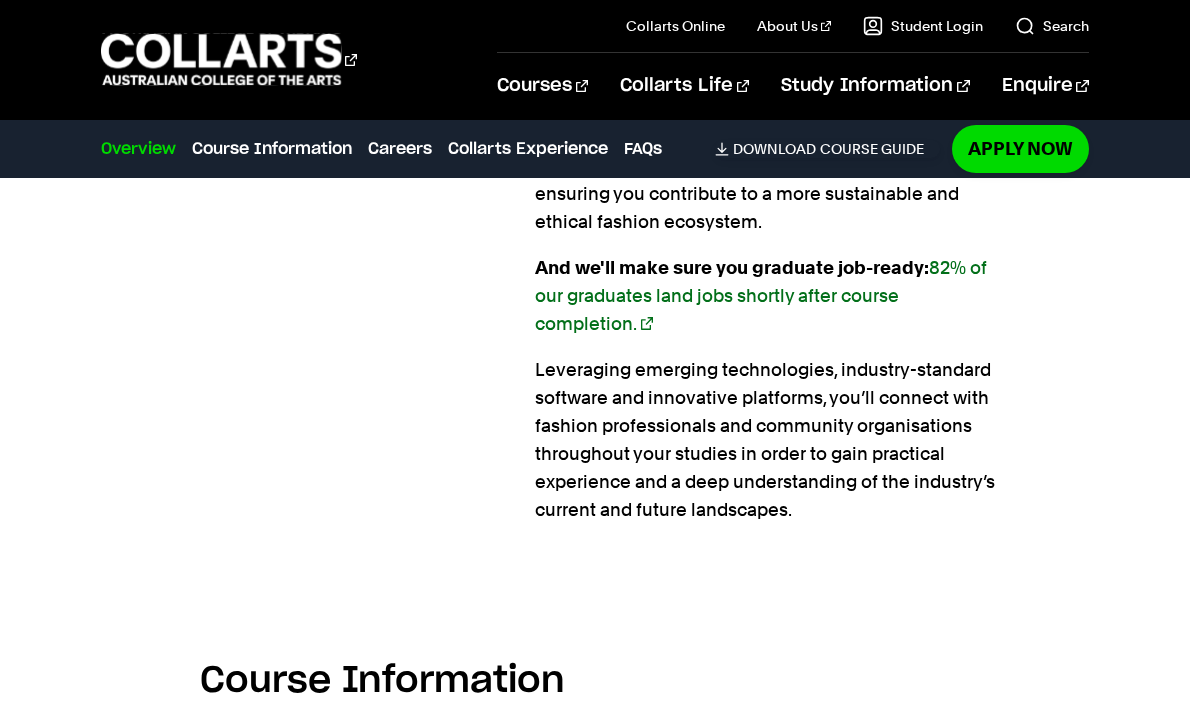 click on "82% of our graduates land jobs shortly after course completion." at bounding box center (761, 295) 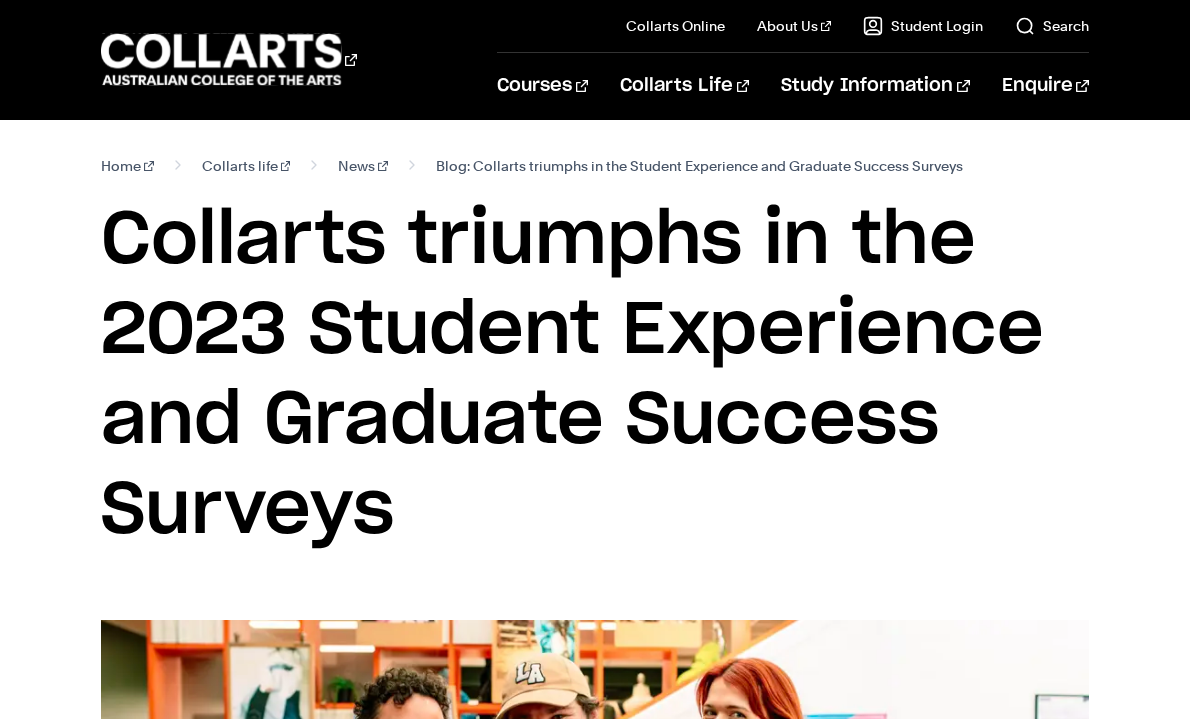 scroll, scrollTop: 0, scrollLeft: 0, axis: both 